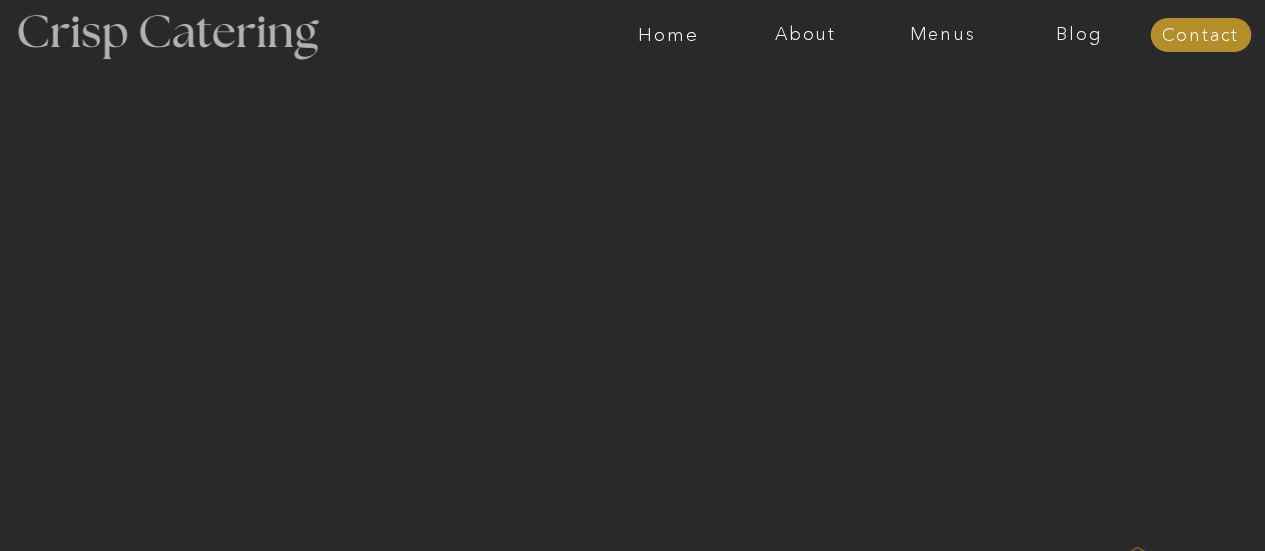 scroll, scrollTop: 0, scrollLeft: 0, axis: both 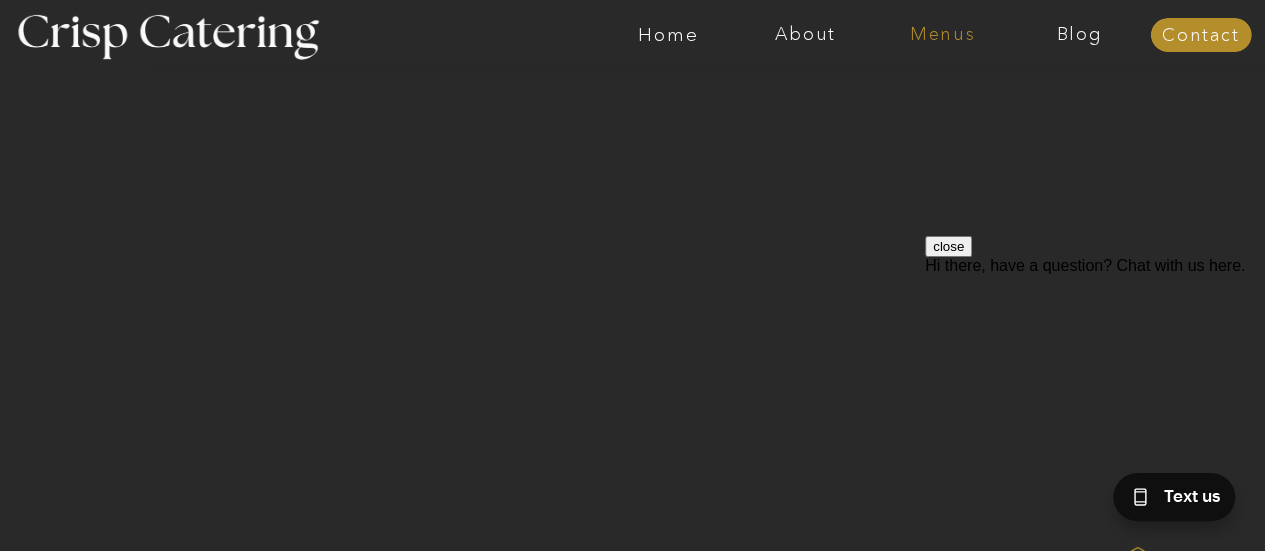 click on "Menus" at bounding box center (942, 35) 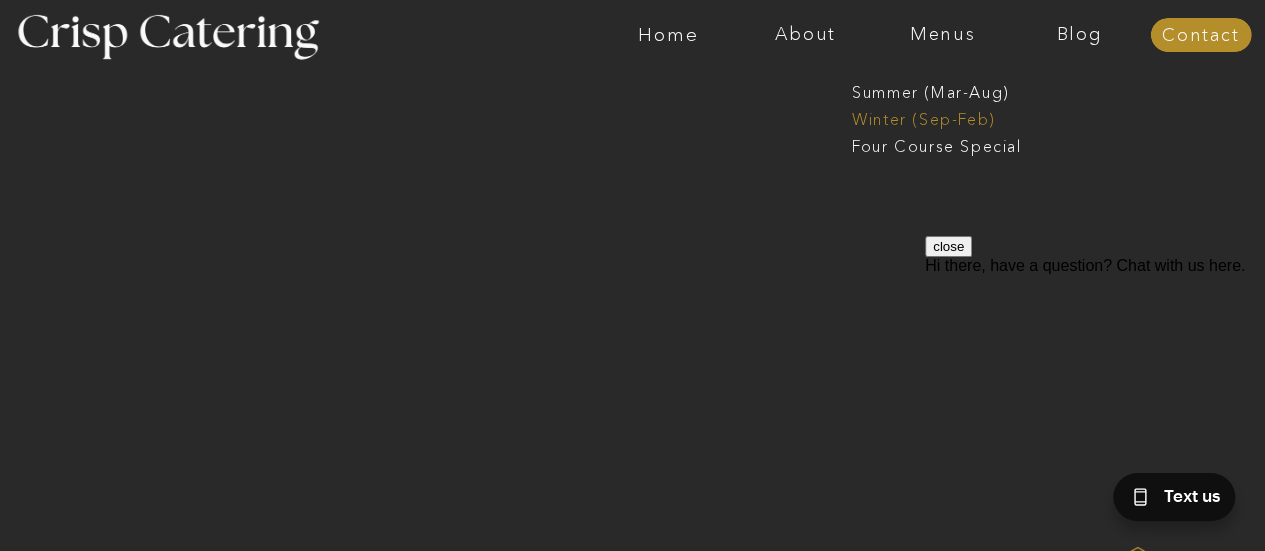 click on "Winter (Sep-Feb)" at bounding box center (934, 117) 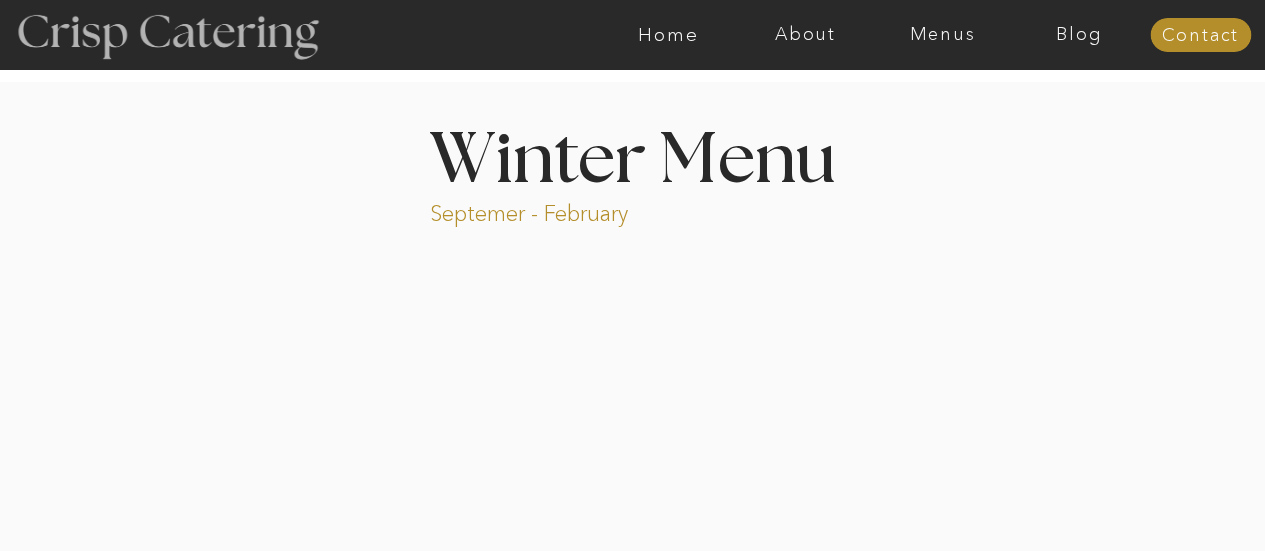 scroll, scrollTop: 0, scrollLeft: 0, axis: both 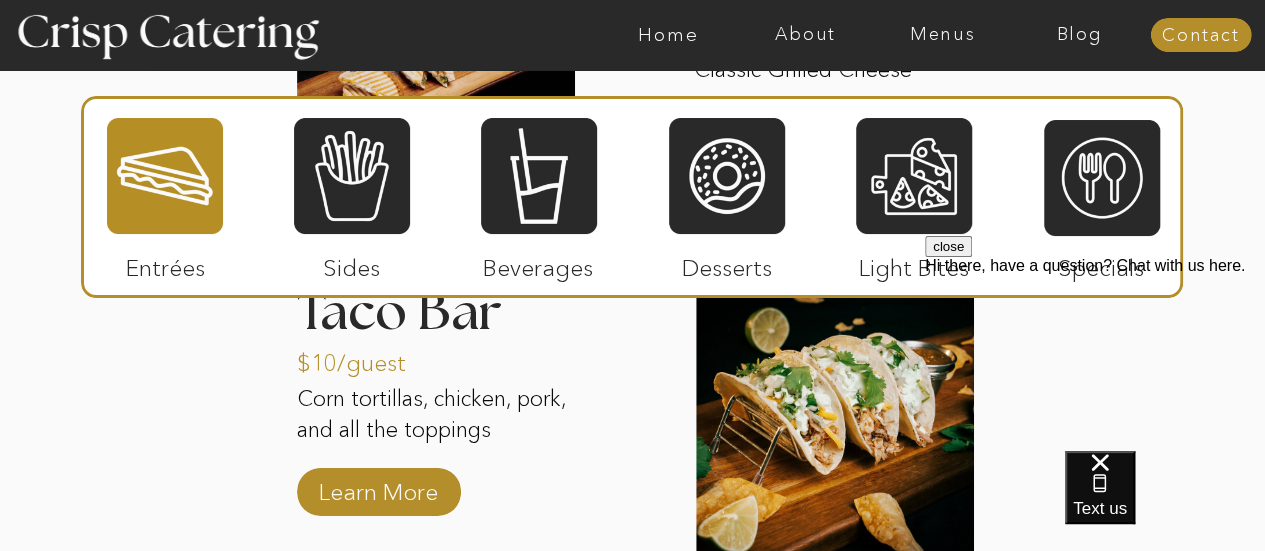 click on "close" at bounding box center [948, 246] 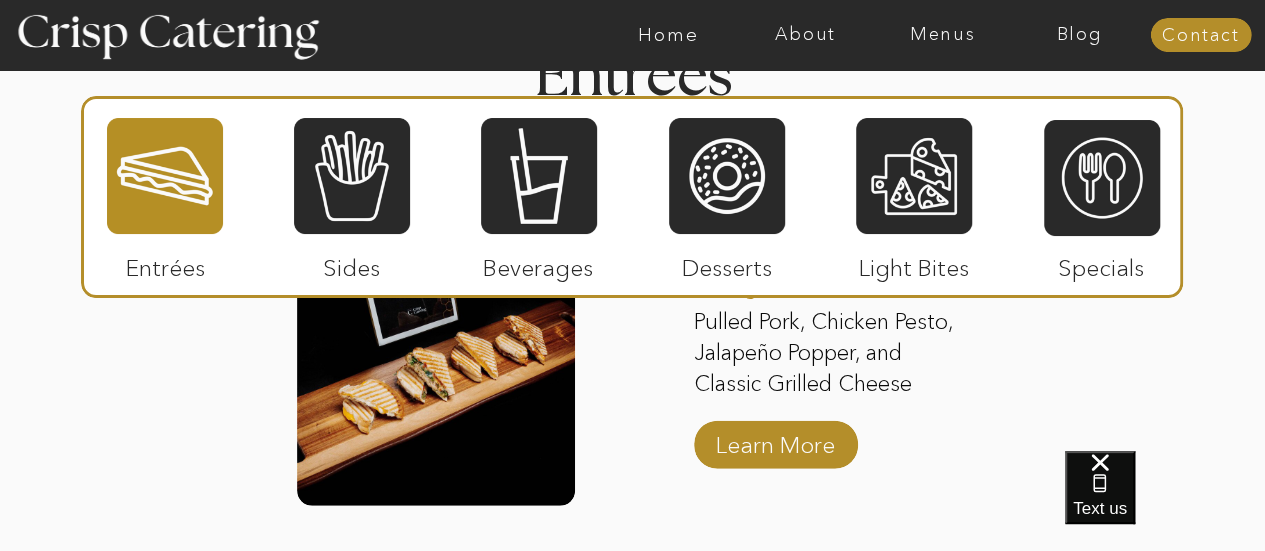 scroll, scrollTop: 2618, scrollLeft: 0, axis: vertical 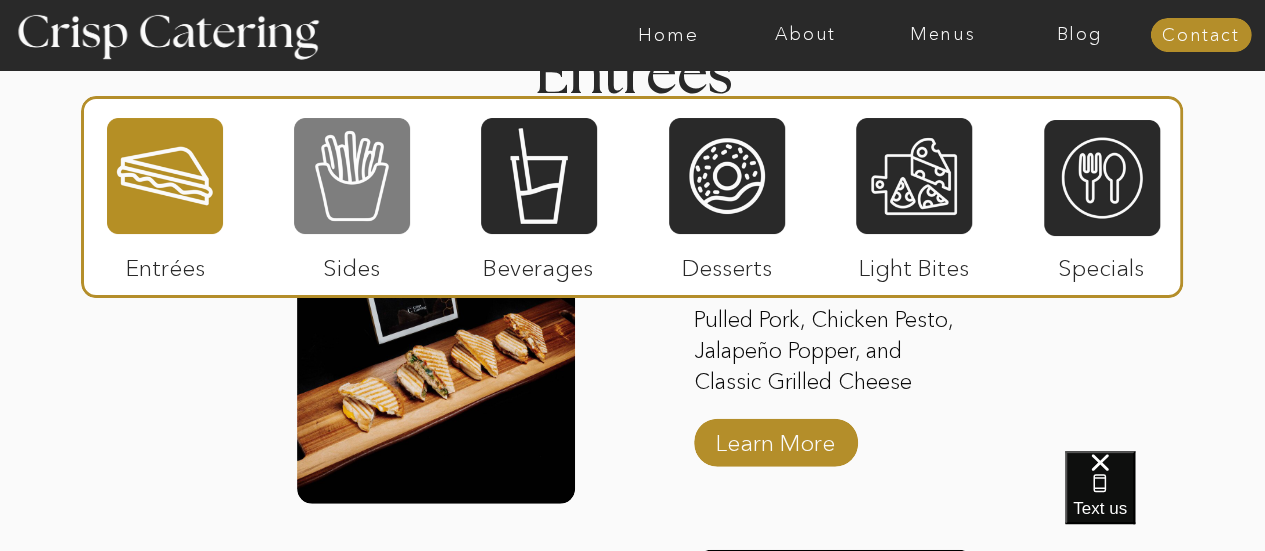 click at bounding box center (352, 176) 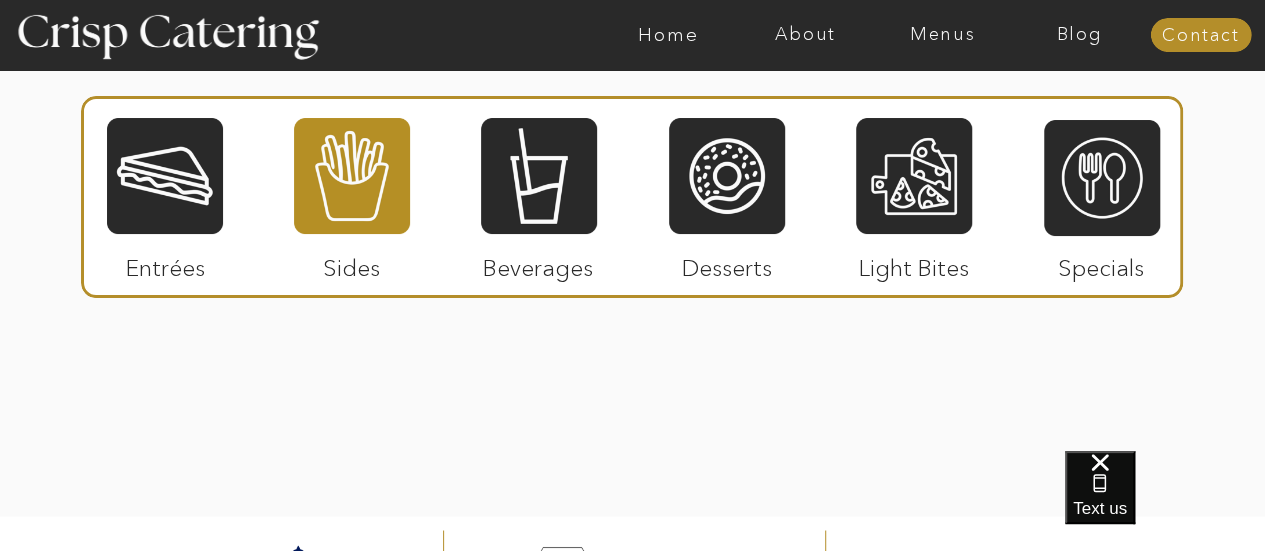 scroll, scrollTop: 5392, scrollLeft: 0, axis: vertical 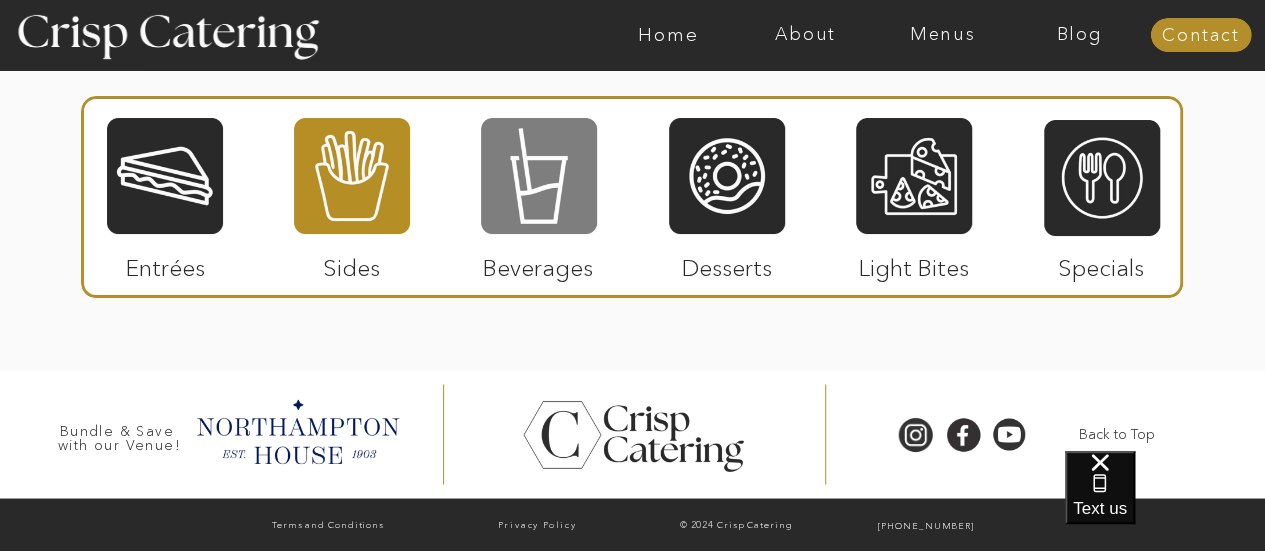 click at bounding box center [539, 176] 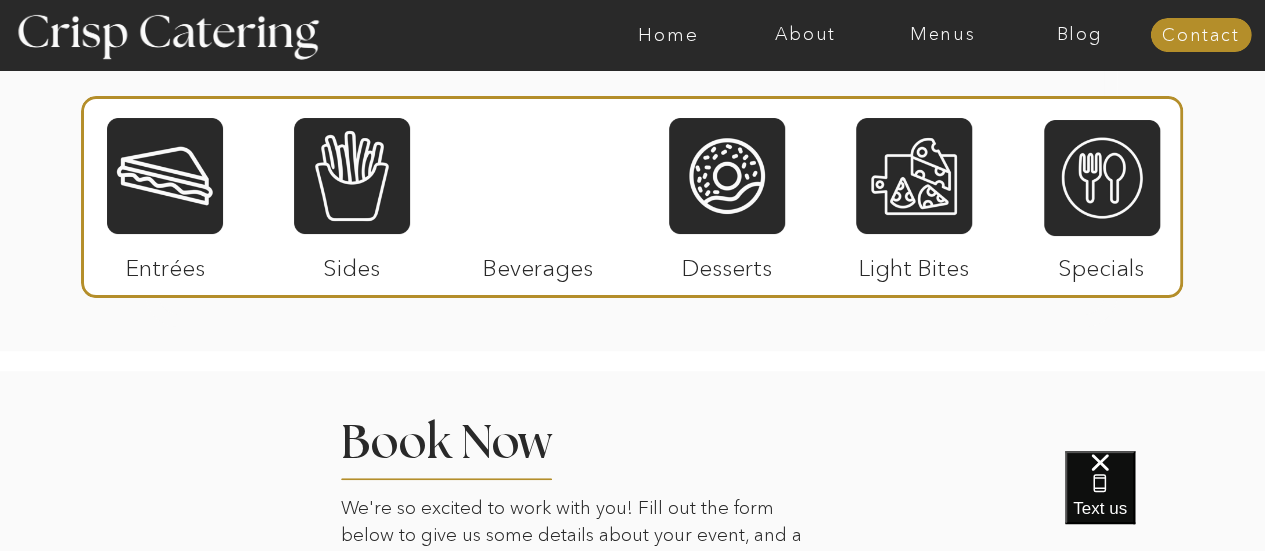 scroll, scrollTop: 4278, scrollLeft: 0, axis: vertical 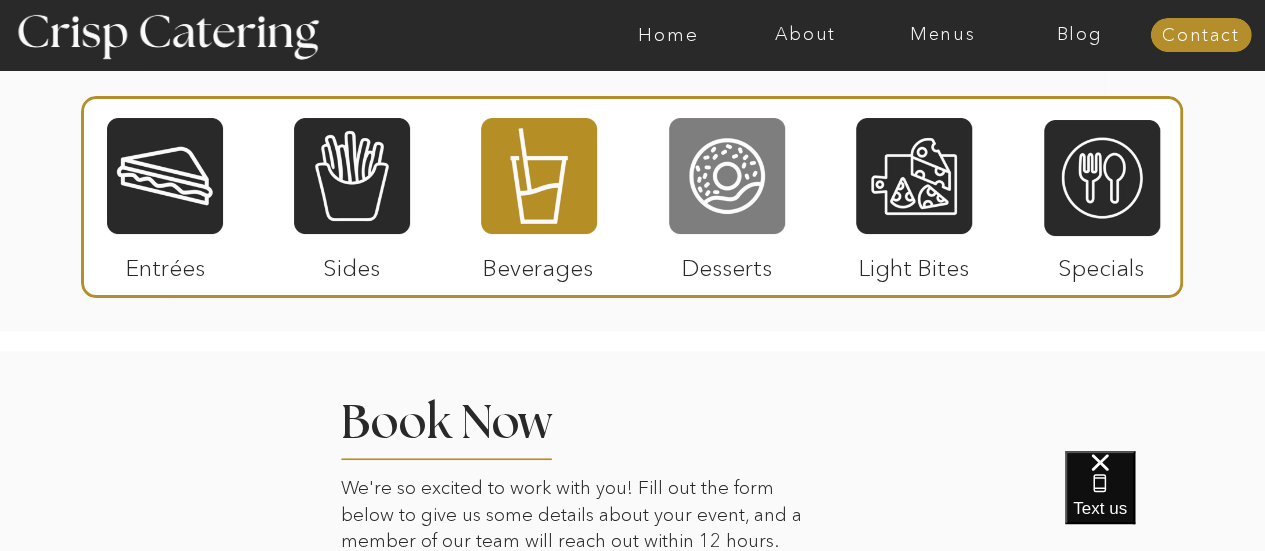 click at bounding box center [727, 176] 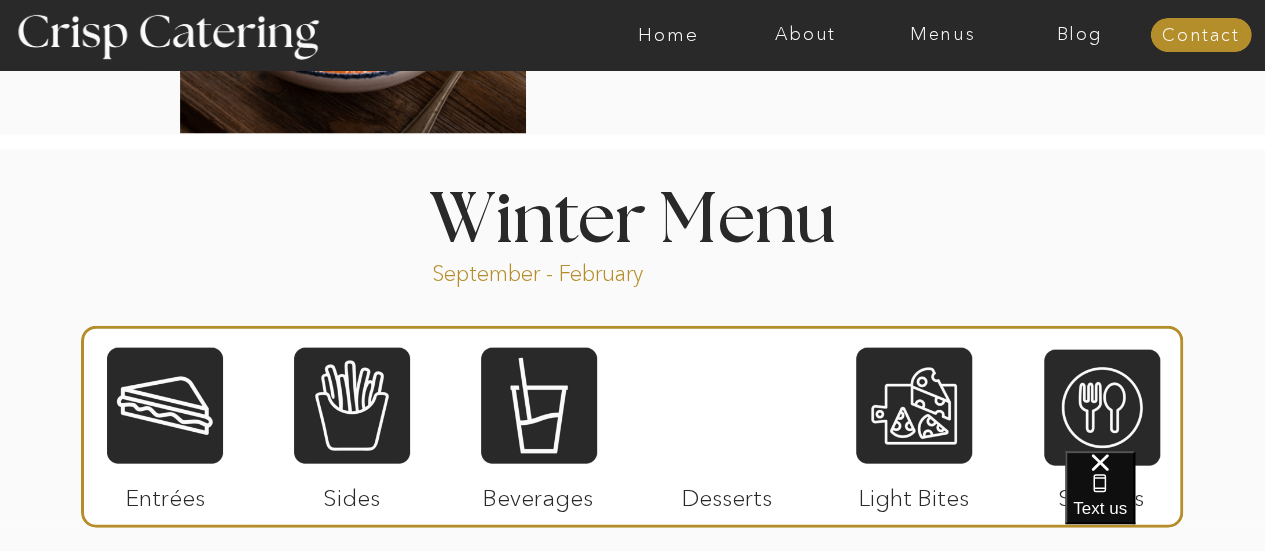 scroll, scrollTop: 2094, scrollLeft: 0, axis: vertical 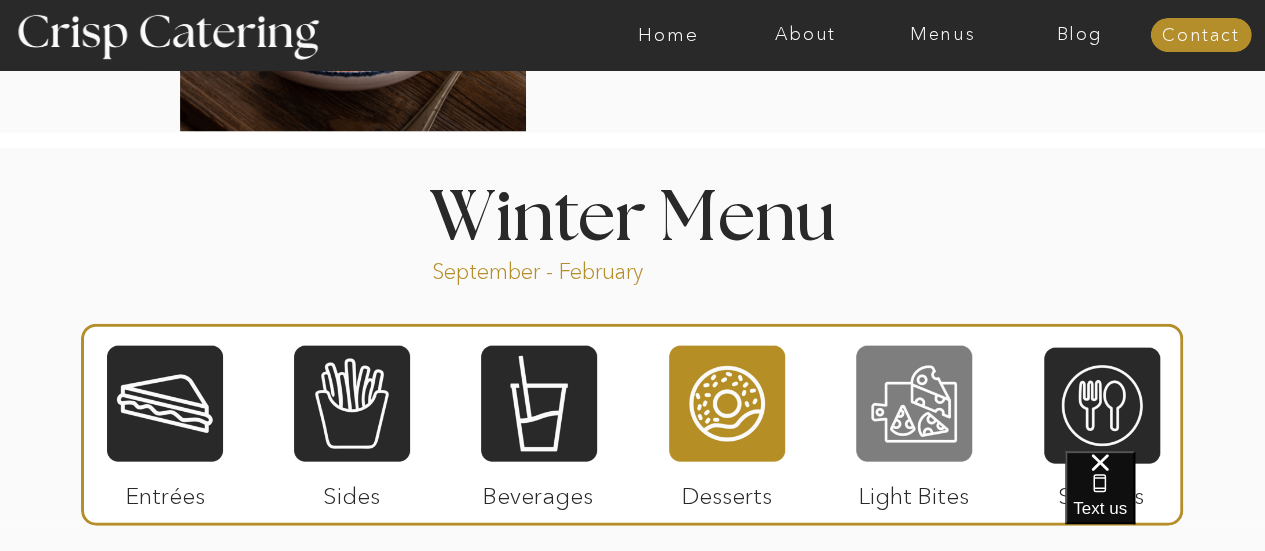 click at bounding box center (914, 404) 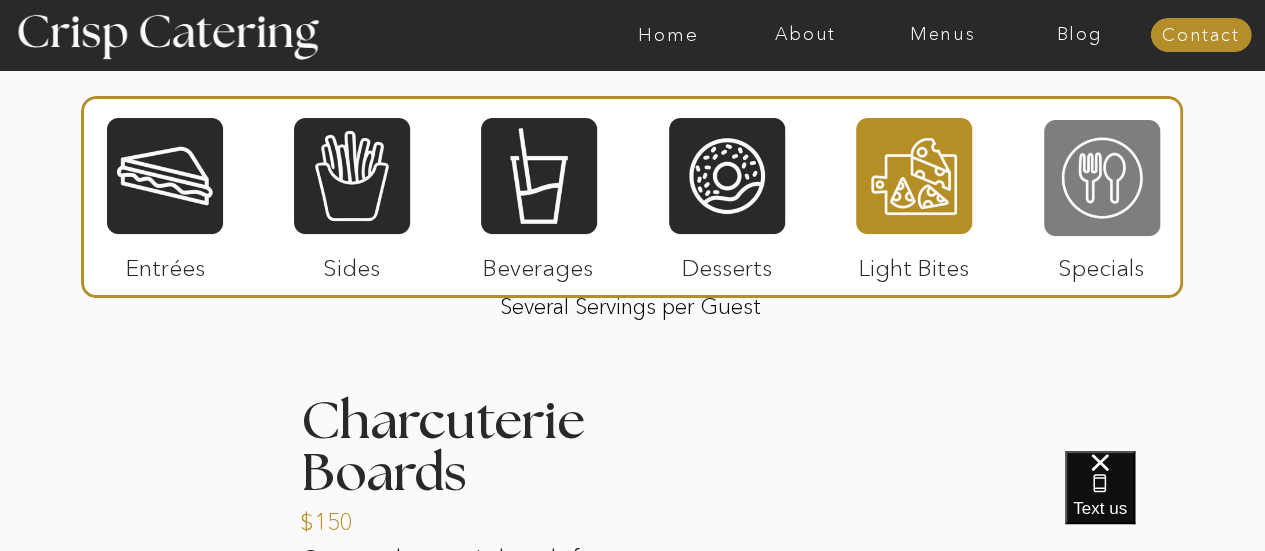 scroll, scrollTop: 2452, scrollLeft: 0, axis: vertical 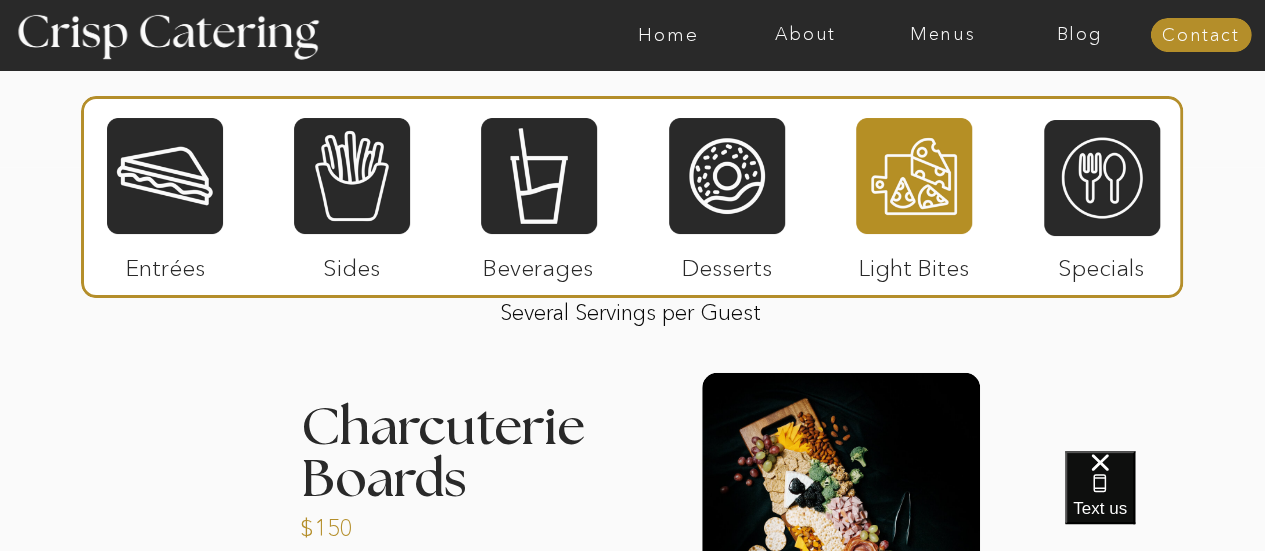 click at bounding box center (632, 197) 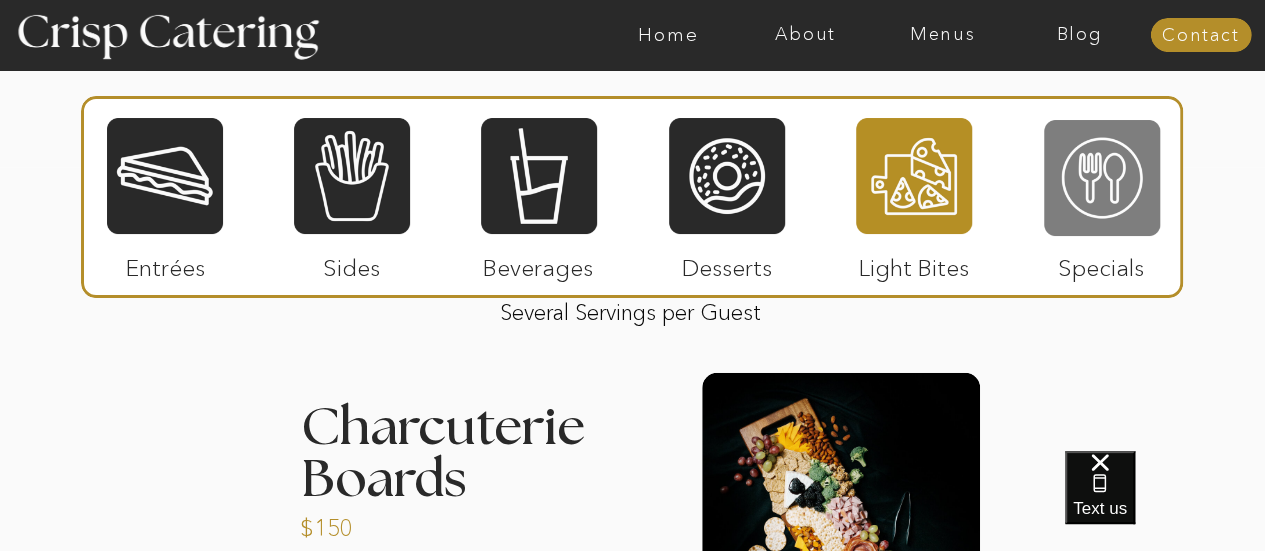 click at bounding box center [1102, 178] 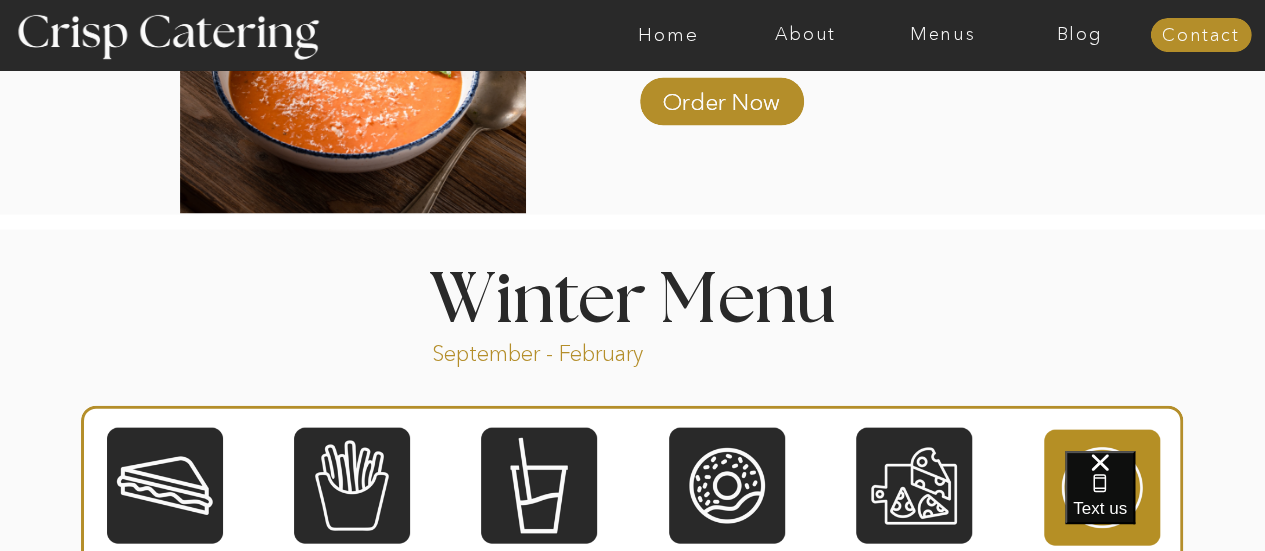scroll, scrollTop: 2016, scrollLeft: 0, axis: vertical 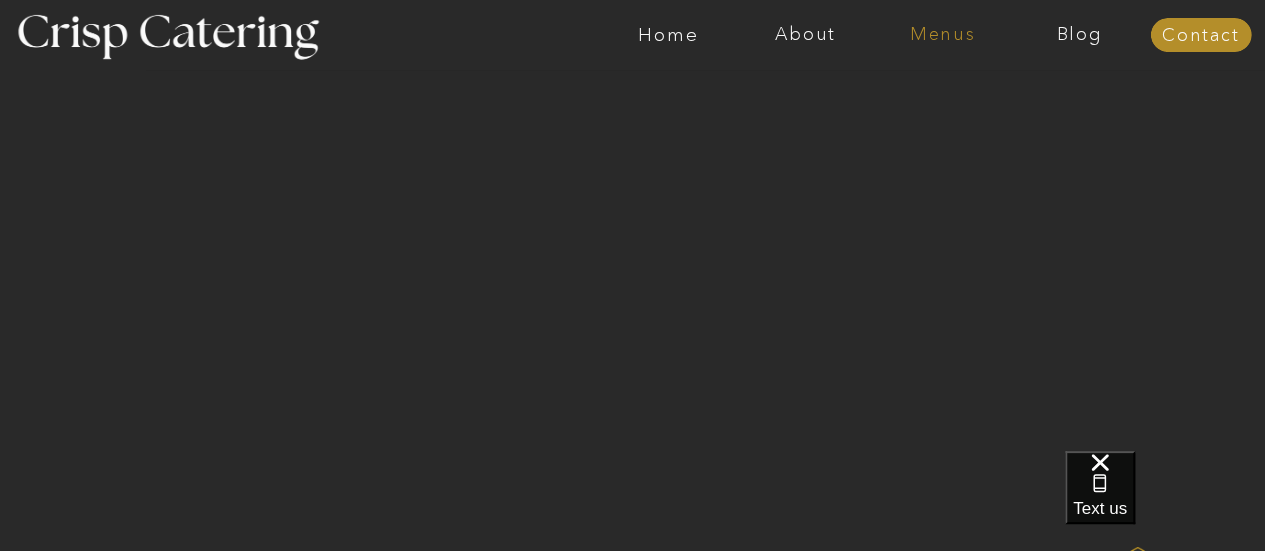 click on "Menus" at bounding box center (942, 35) 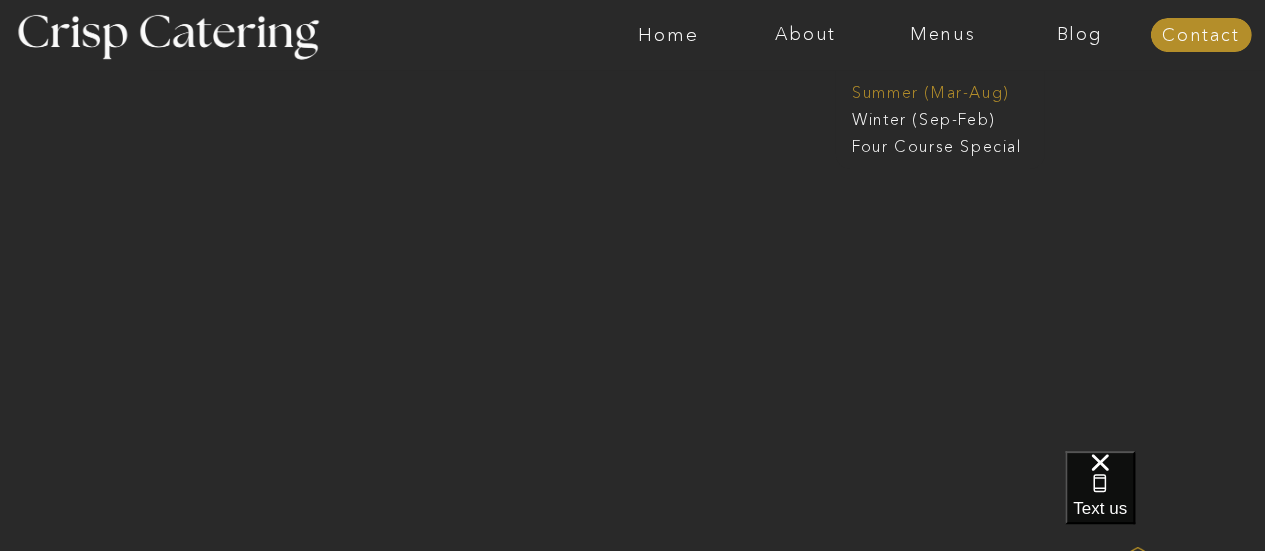 click on "Summer (Mar-Aug)" at bounding box center (951, 90) 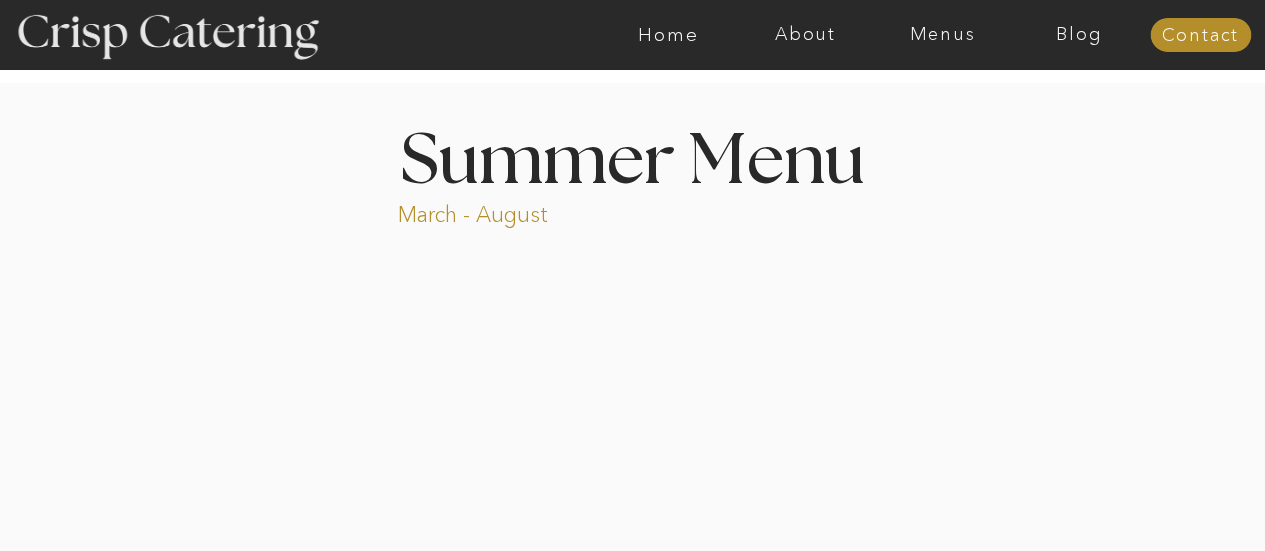 scroll, scrollTop: 0, scrollLeft: 0, axis: both 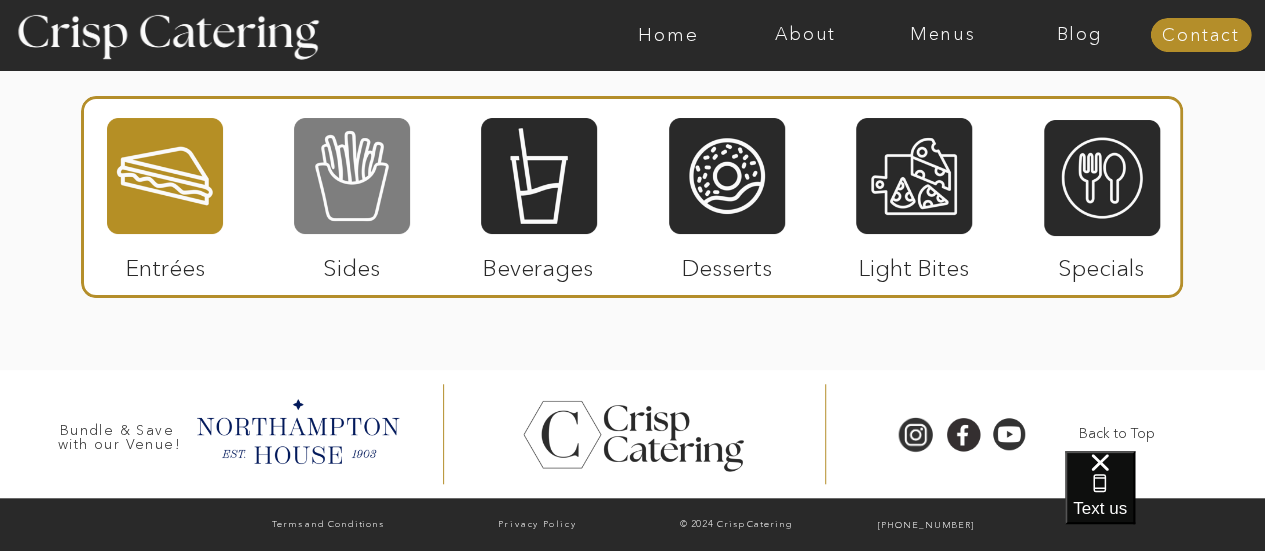 click at bounding box center (352, 176) 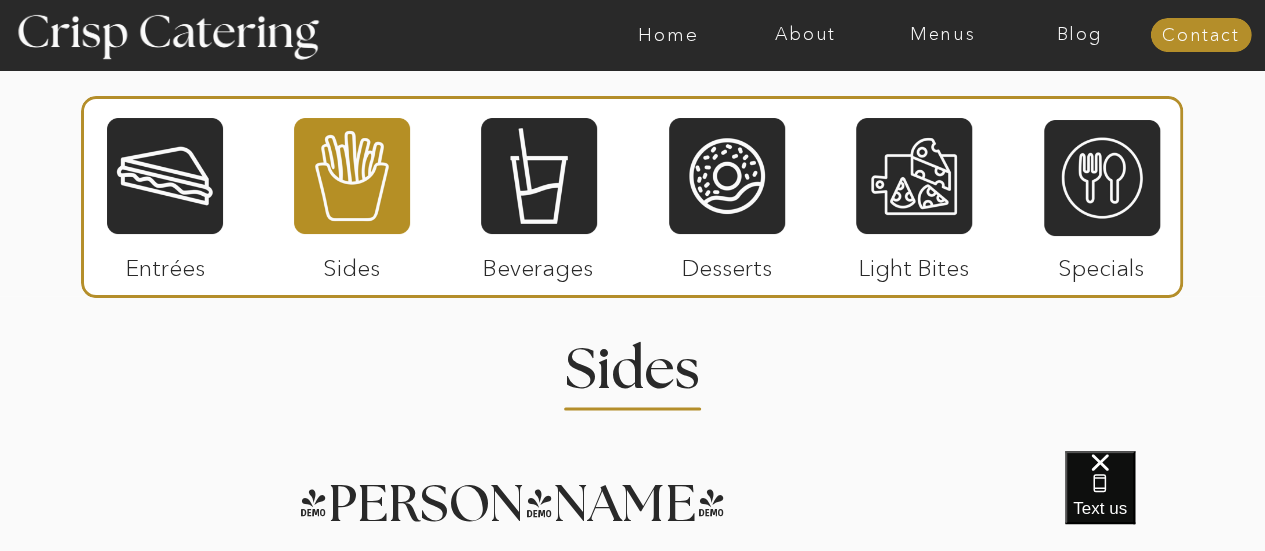 scroll, scrollTop: 1794, scrollLeft: 0, axis: vertical 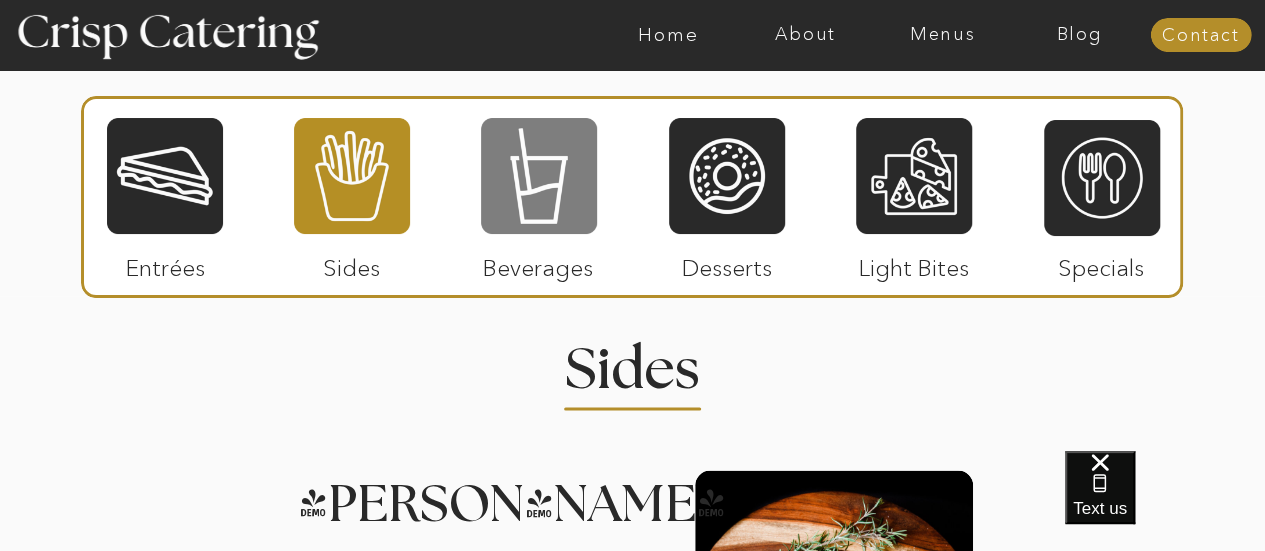 click at bounding box center (539, 176) 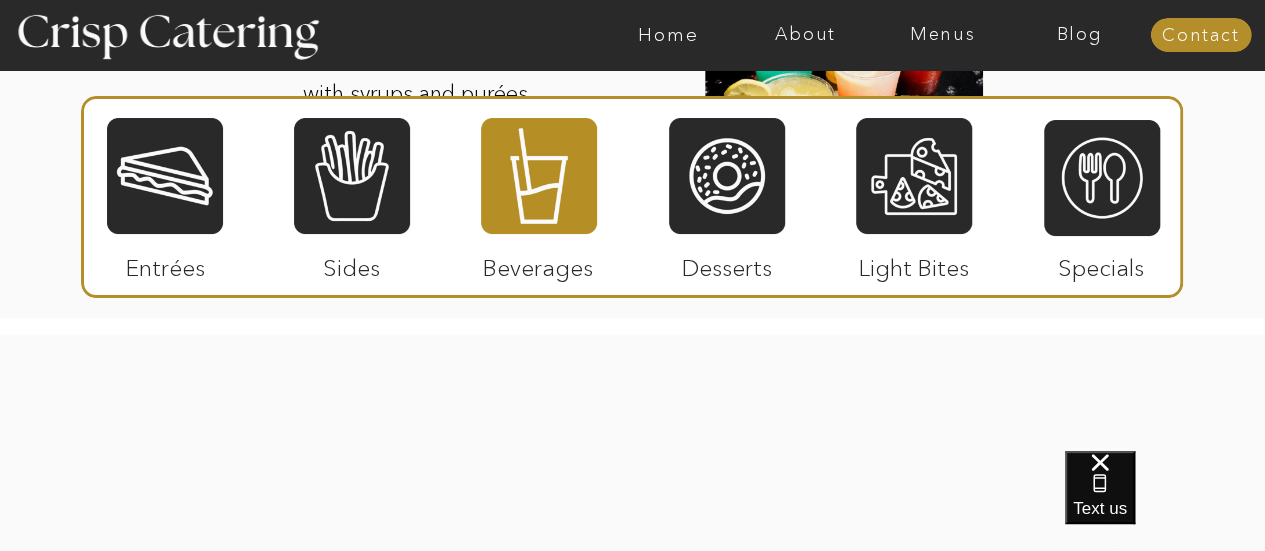 scroll, scrollTop: 2754, scrollLeft: 0, axis: vertical 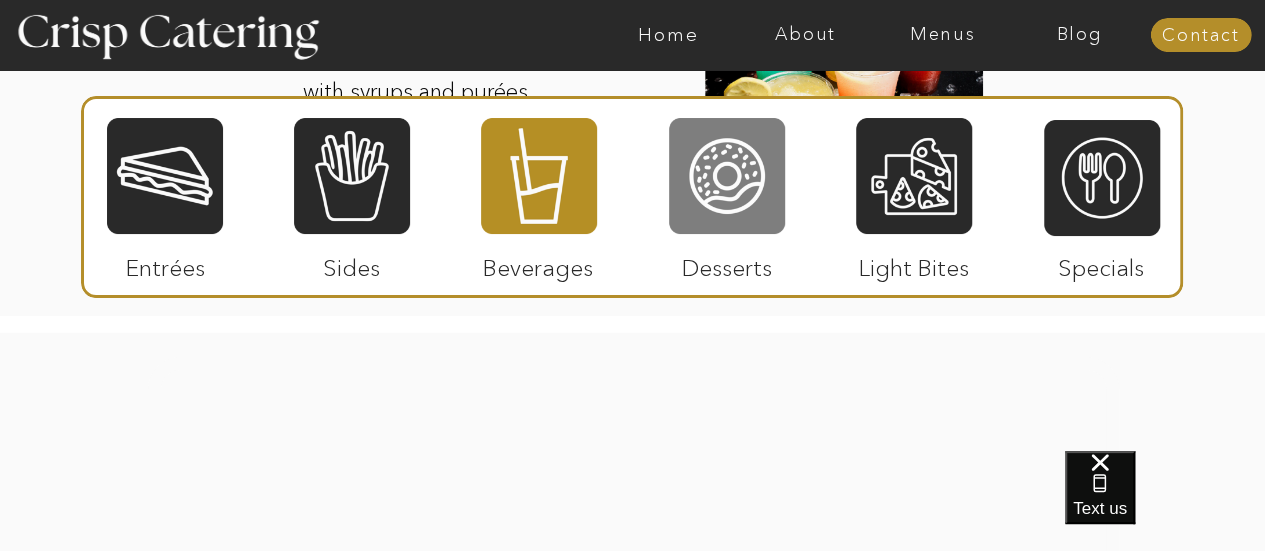 click at bounding box center (727, 176) 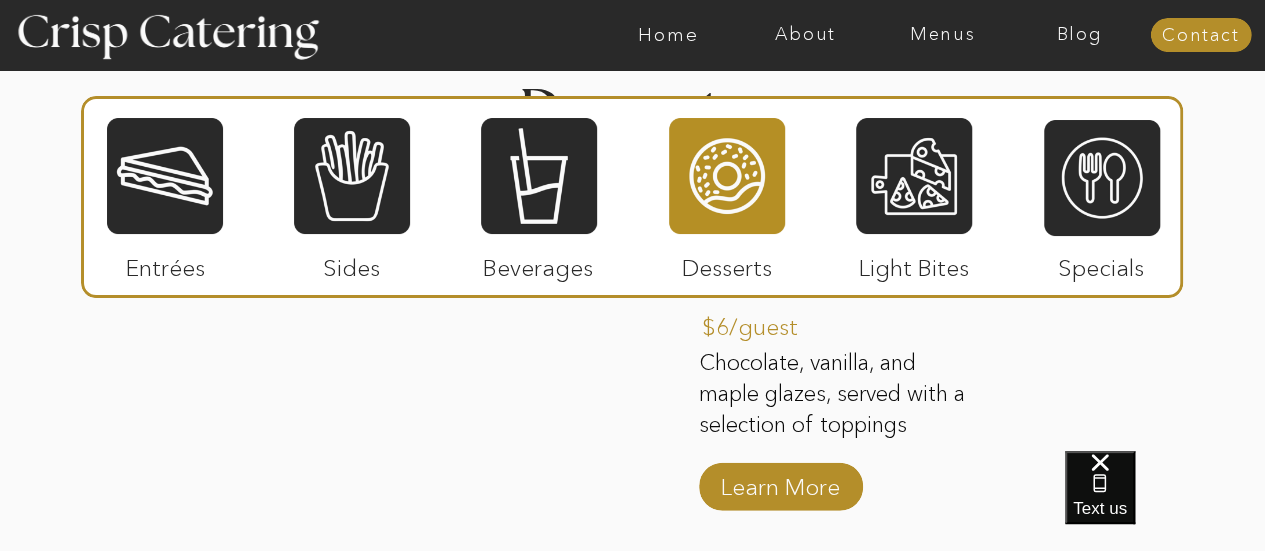 scroll, scrollTop: 2022, scrollLeft: 0, axis: vertical 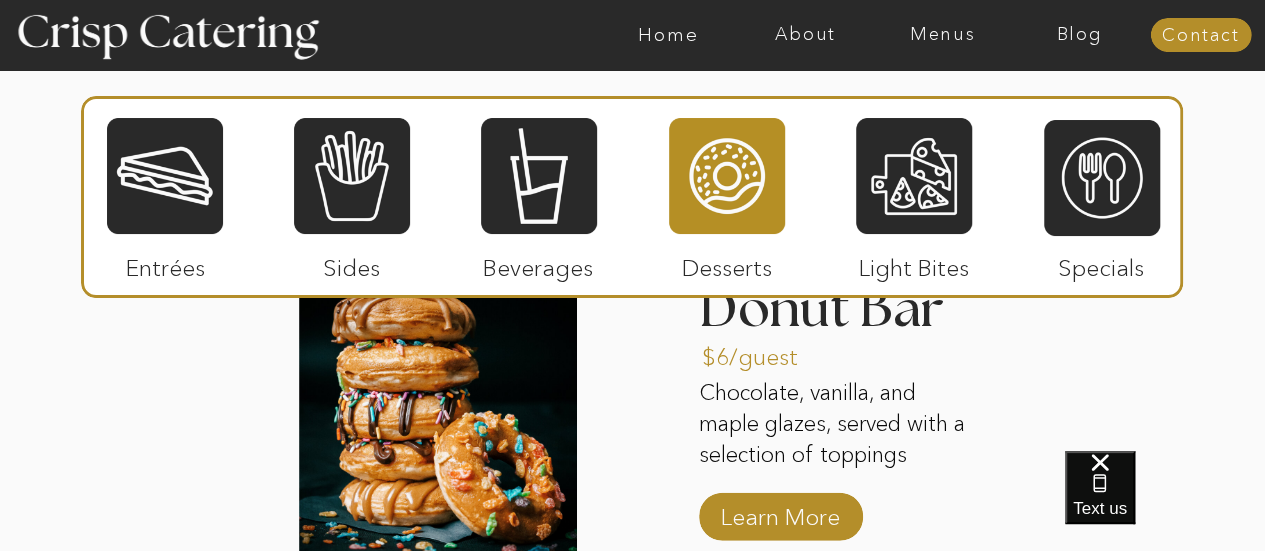click at bounding box center [632, 197] 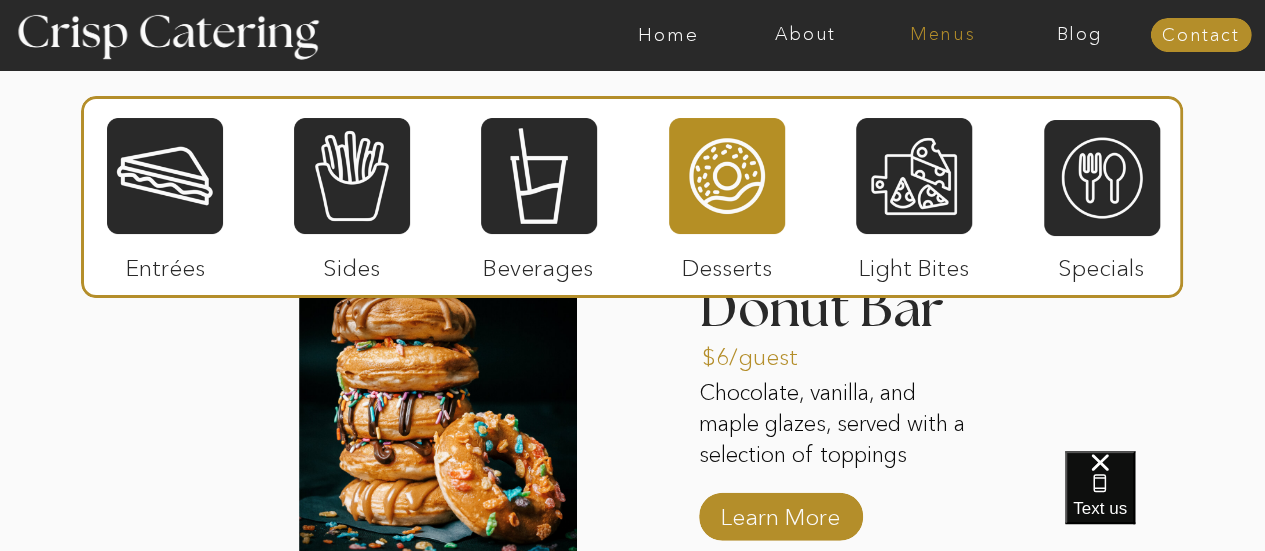 click on "Menus" at bounding box center (942, 35) 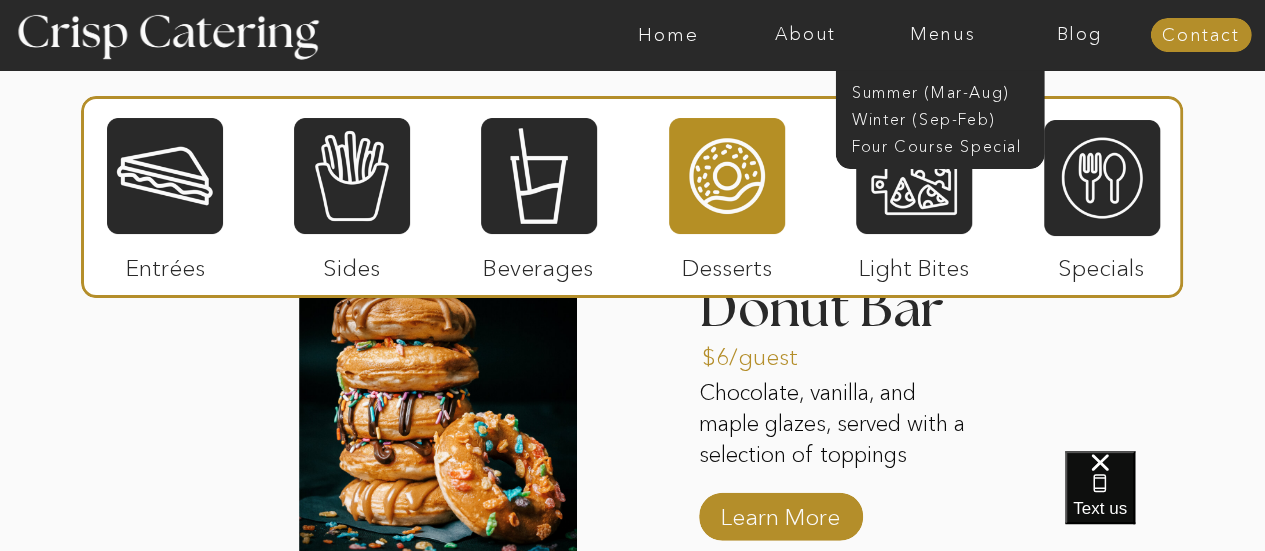 click on "About Home Menus Contact Blog About Crisp Crisp Cares Reviews faq About Home Menus Contact Blog Winter (Sep-Feb) Summer (Mar-Aug) About Home Menus Contact Blog Four Course Special March - August Summer Menu Step by Step 1 2 3 4 5 Welcome to Crisp We're so glad you're here! Contact us via text, phone, email, or by filling out our contact form! We'll be in touch within 12 hours. The Choice is yours Take a look at our menu and let us know the items you'd like us to cater, and we'll send you a quote. (And just between us, the paninis and fries are to die for.) Step 1 Confirm & reserve Happy with the quote? Great! Sign the contract and pay the 50% deposit to reserve your event. Now you're officially on our calendar. Step 3 Two weeks before About two weeks before your event, we'll check in with a call to finalize everything including guest count, menu, and timing to make sure we're all set for the big day. Step 4 The big day Step 5 Step 2 1 2 The big day Step 5 two weeks before Step 4 confirm & reserve Step 3 3 4 5" at bounding box center [632, 509] 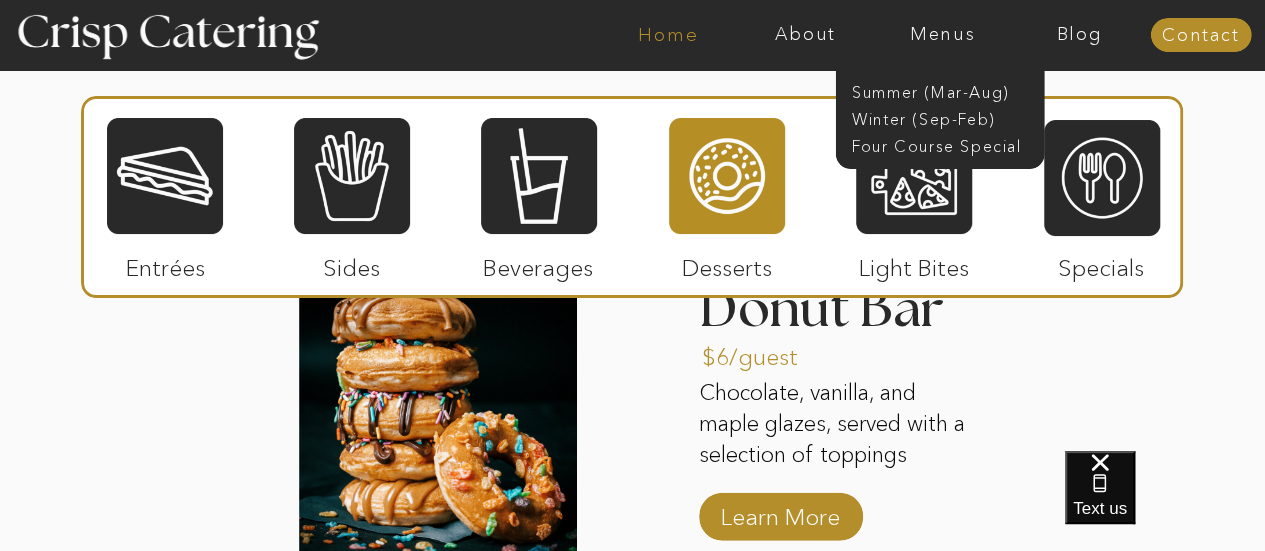 click on "Home" at bounding box center [668, 35] 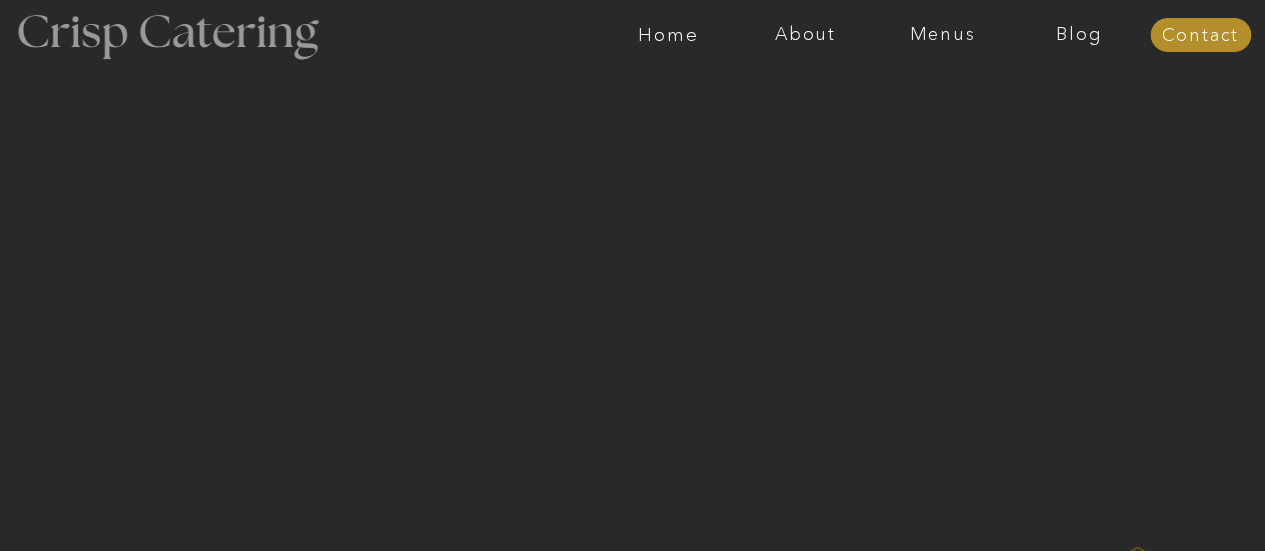 scroll, scrollTop: 0, scrollLeft: 0, axis: both 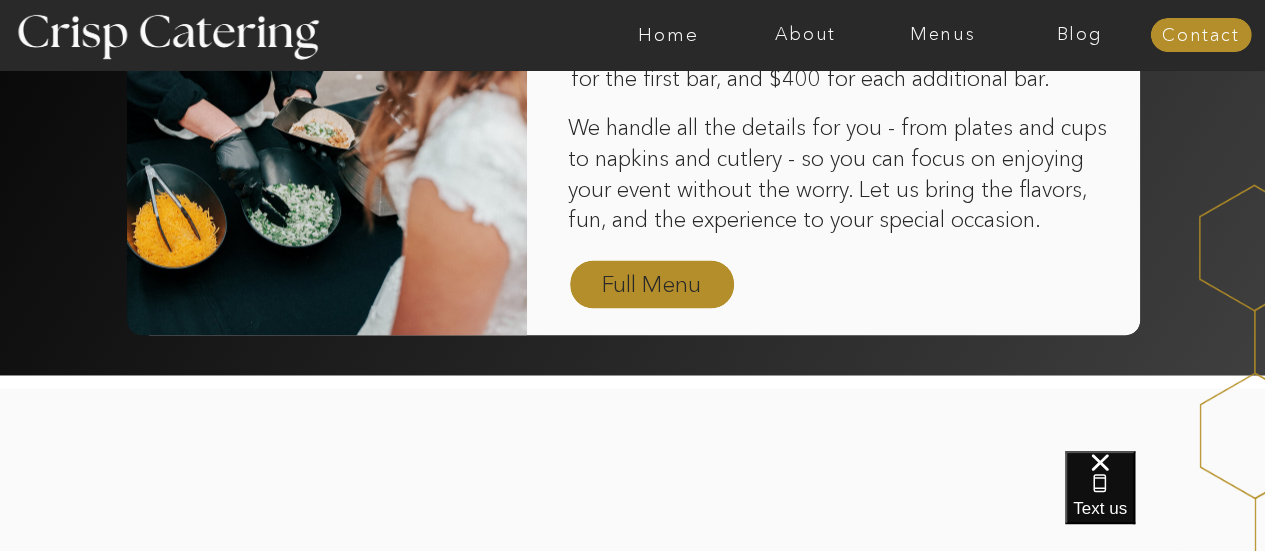 click on "Full Menu" at bounding box center [652, 285] 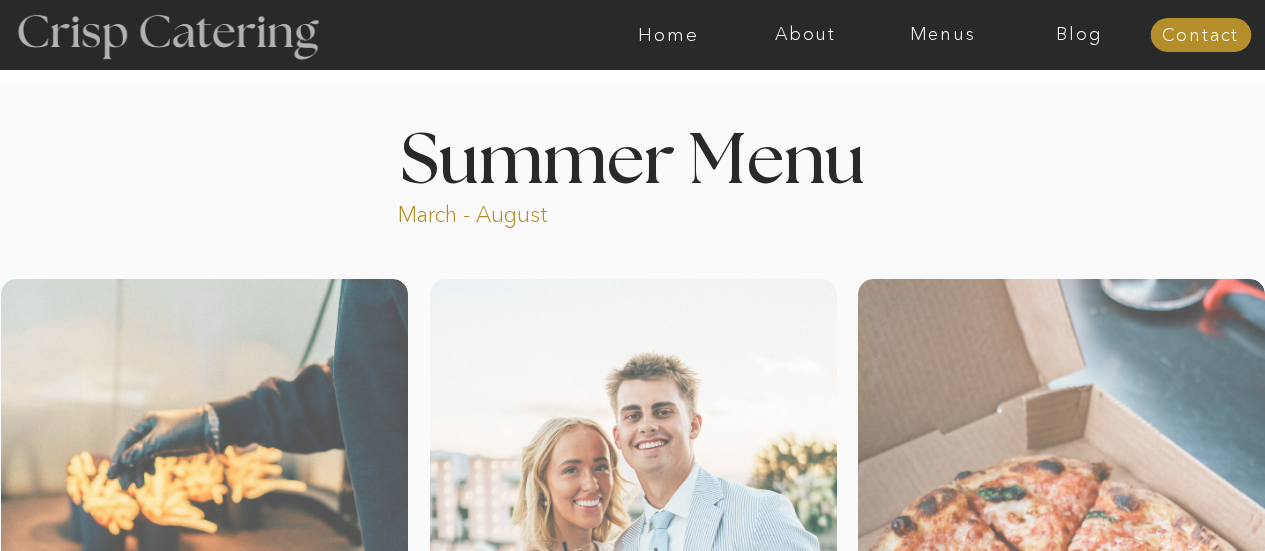 scroll, scrollTop: 0, scrollLeft: 0, axis: both 